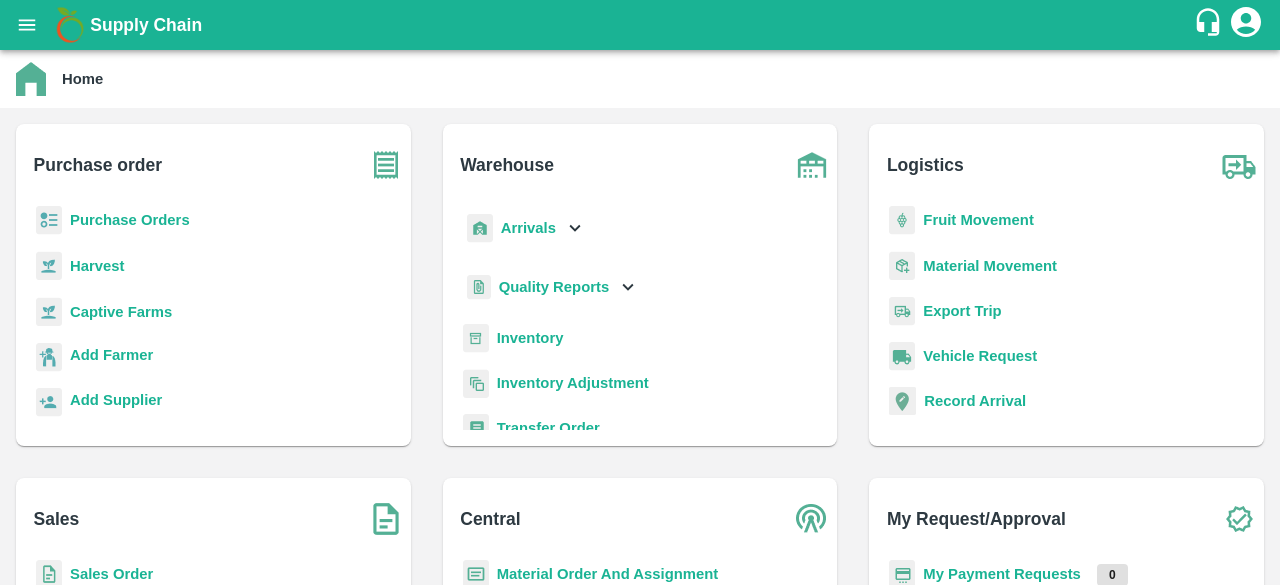 scroll, scrollTop: 0, scrollLeft: 0, axis: both 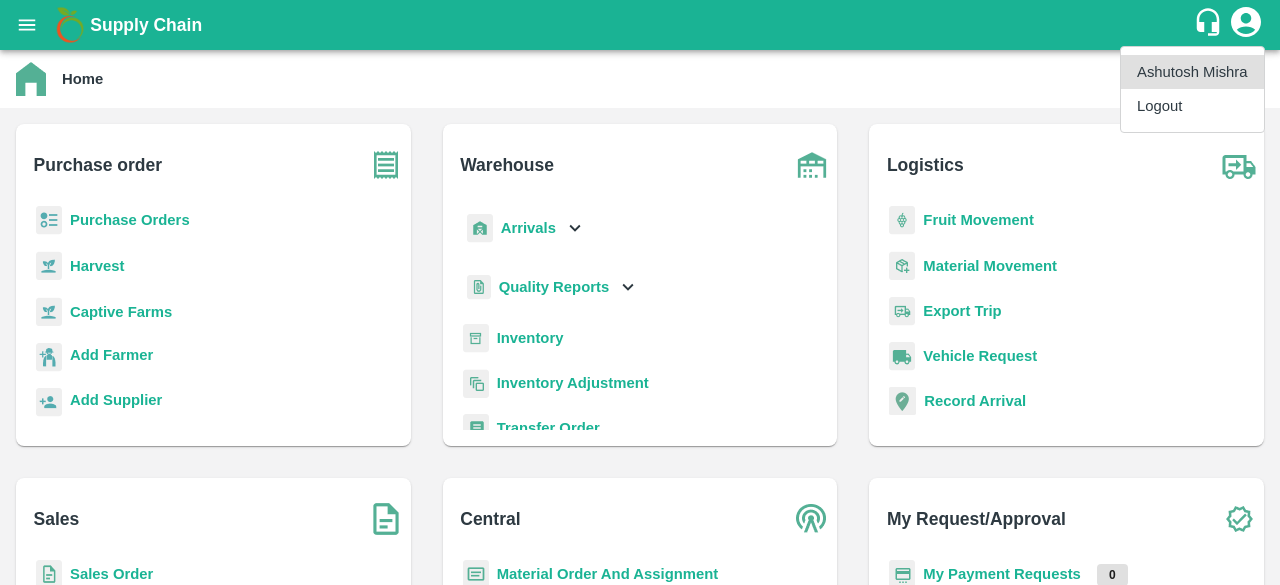click on "Logout" at bounding box center [1192, 106] 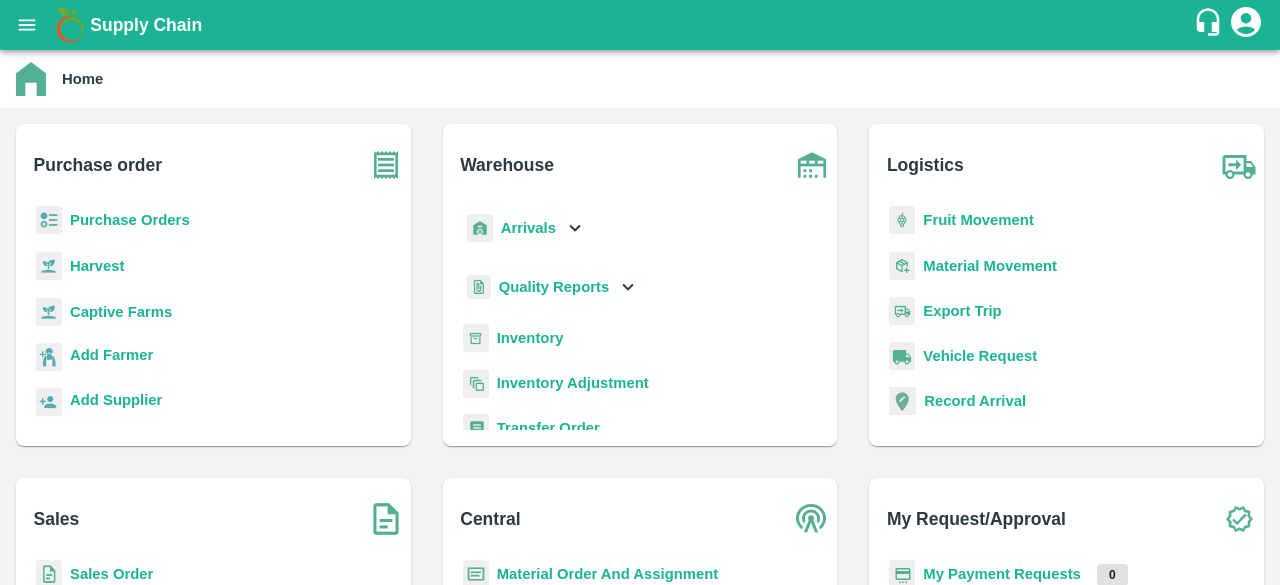 click on "Sales Order" at bounding box center [111, 574] 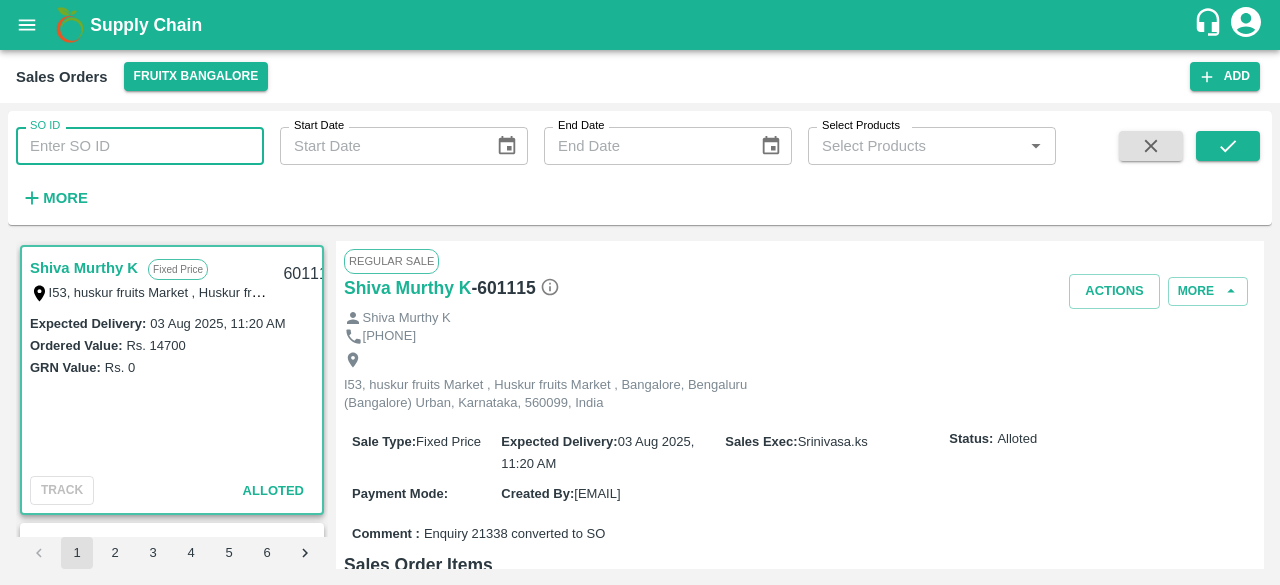 click on "SO ID" at bounding box center (140, 146) 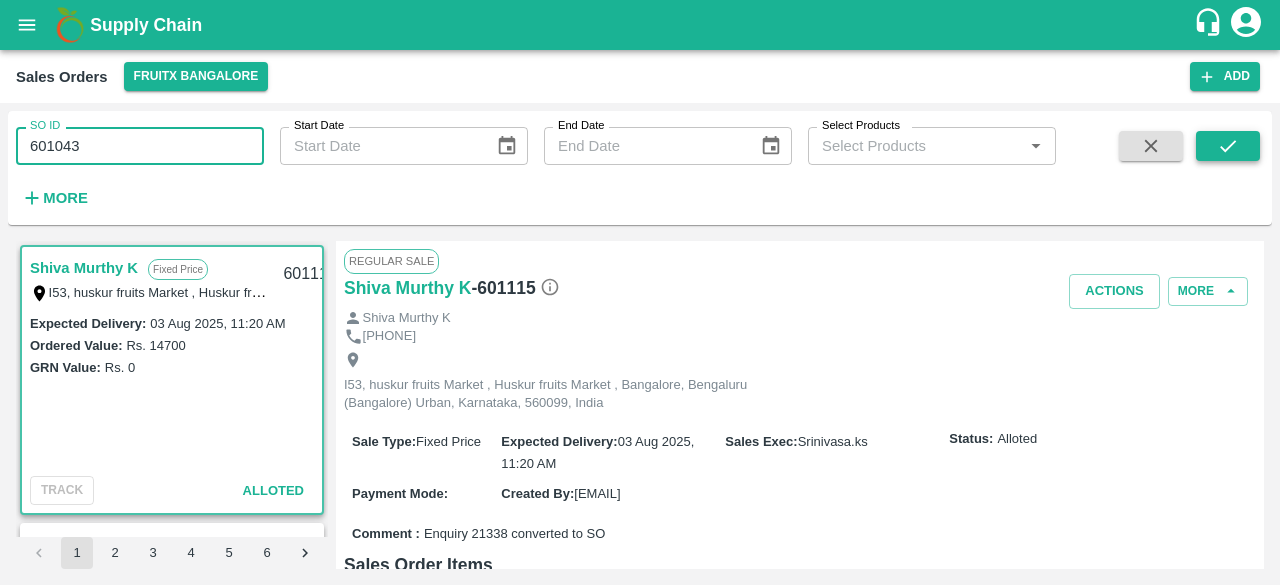 drag, startPoint x: 105, startPoint y: 153, endPoint x: 1231, endPoint y: 147, distance: 1126.016 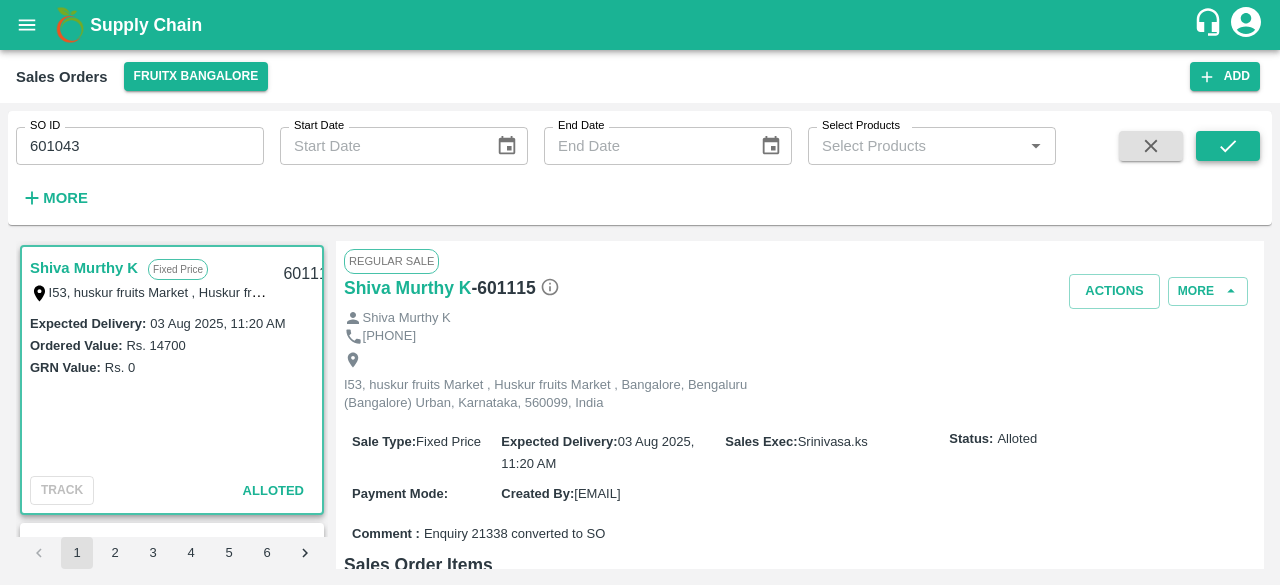 drag, startPoint x: 1231, startPoint y: 147, endPoint x: 1220, endPoint y: 145, distance: 11.18034 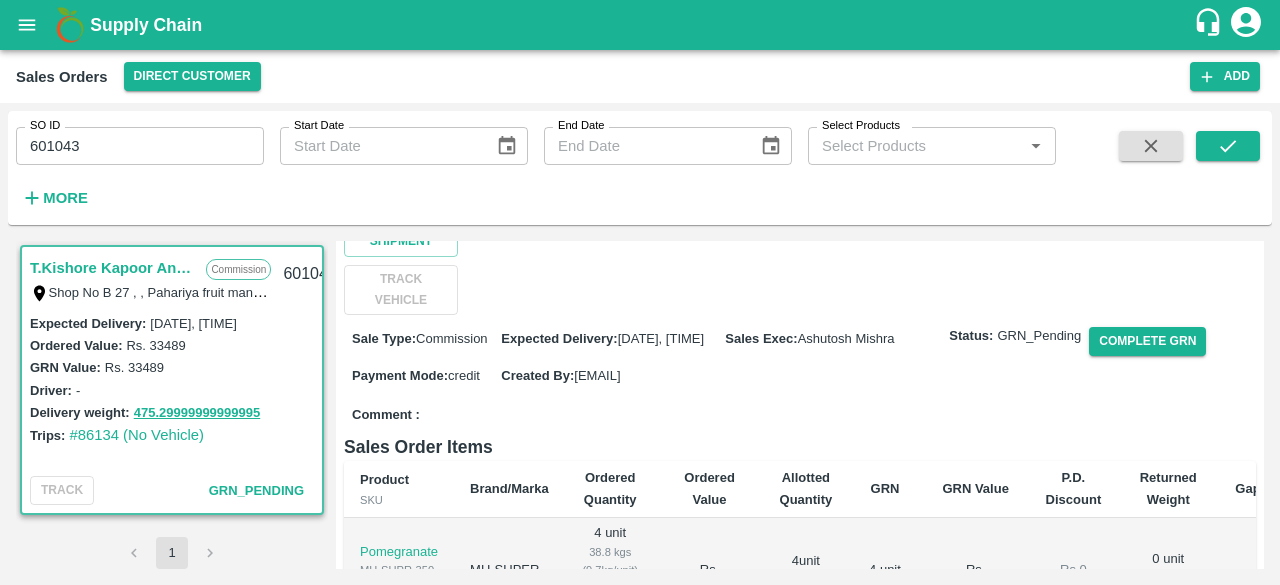 scroll, scrollTop: 258, scrollLeft: 0, axis: vertical 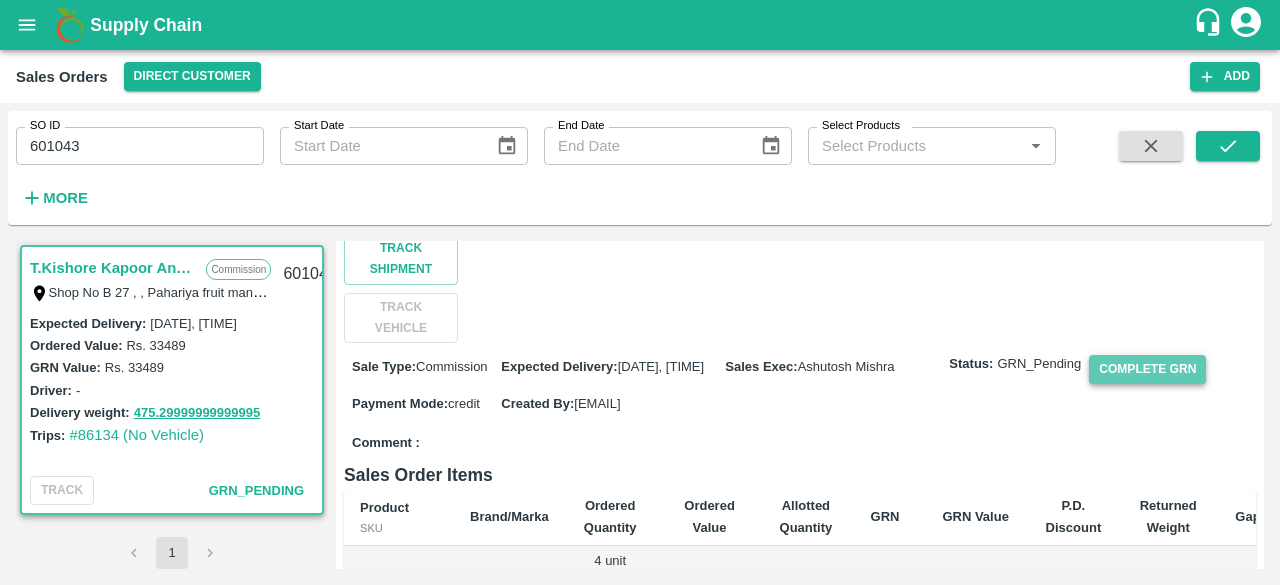 click on "Complete GRN" at bounding box center [1147, 369] 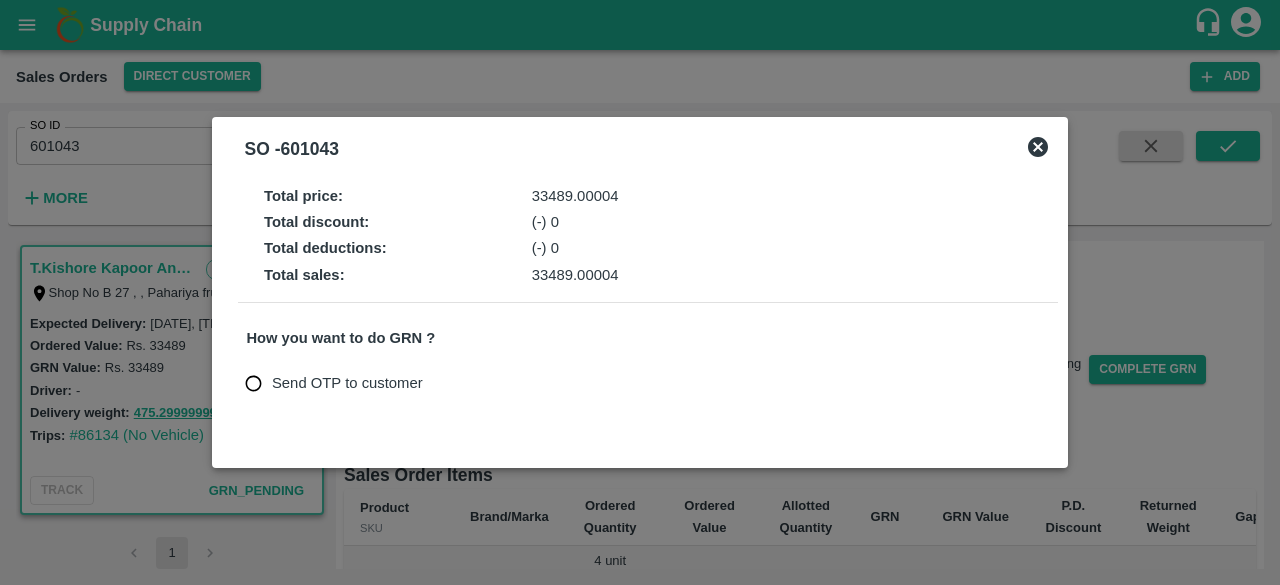 click on "Send OTP to customer" at bounding box center (347, 383) 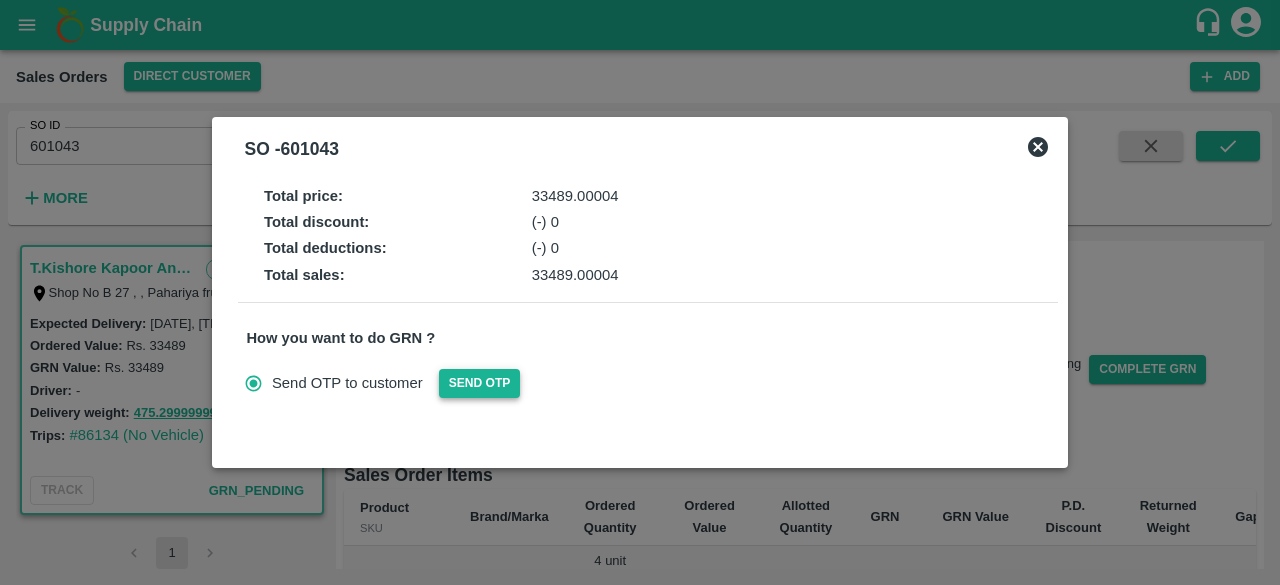 click on "Send OTP" at bounding box center [480, 383] 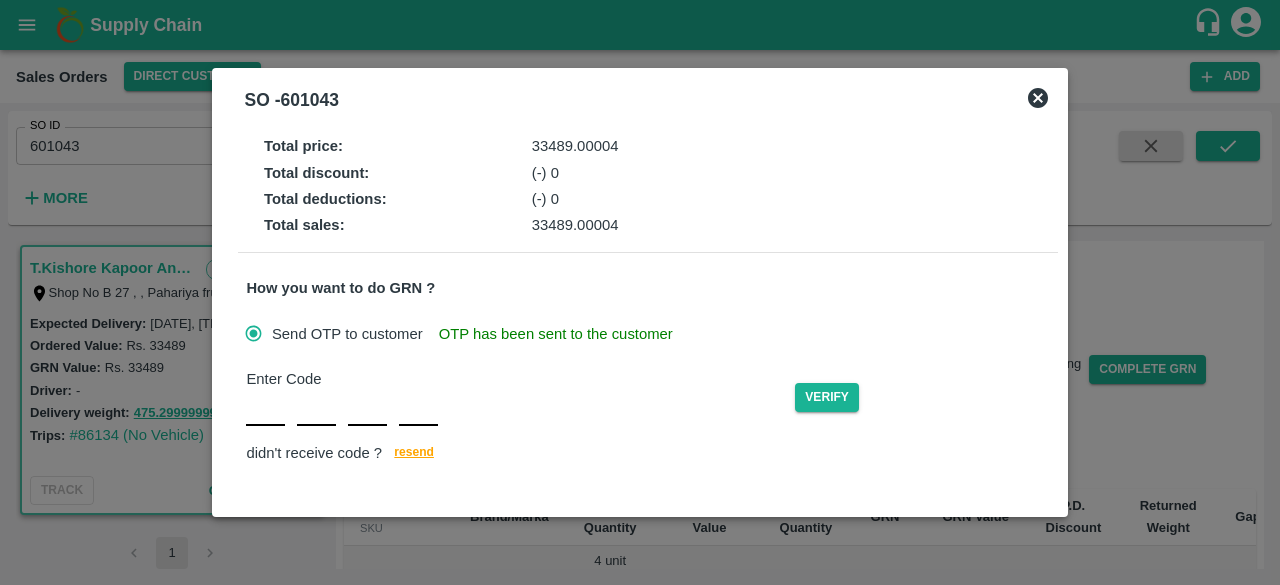 click on "Send OTP to customer OTP has been sent to the customer" at bounding box center (647, 333) 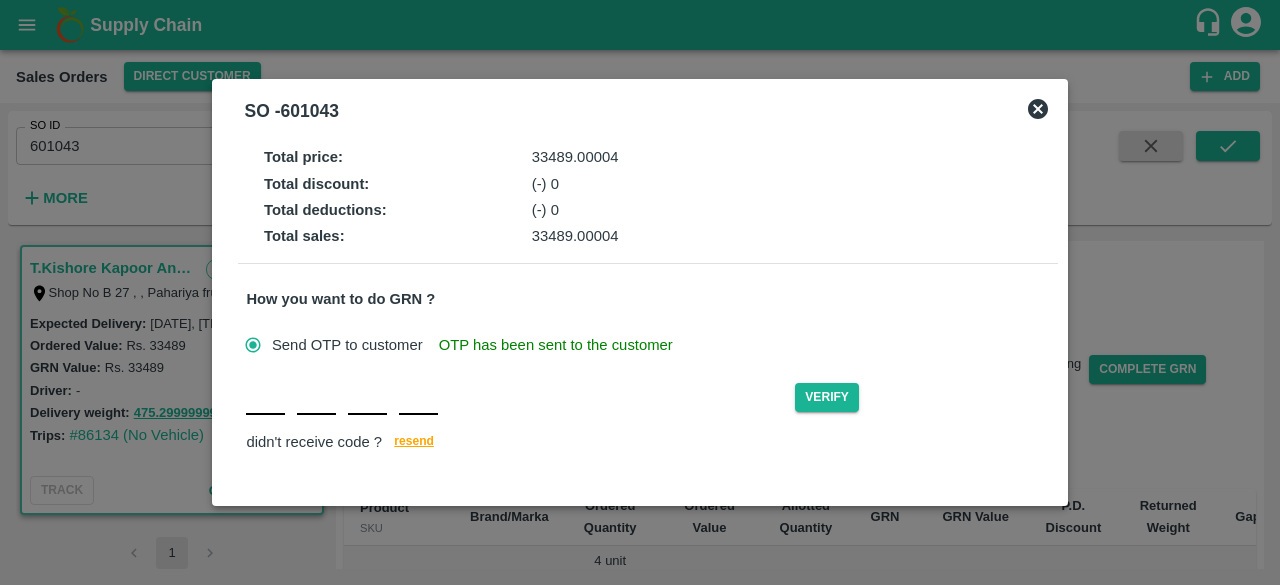 click on "Verify didn't receive code ? resend" at bounding box center [647, 417] 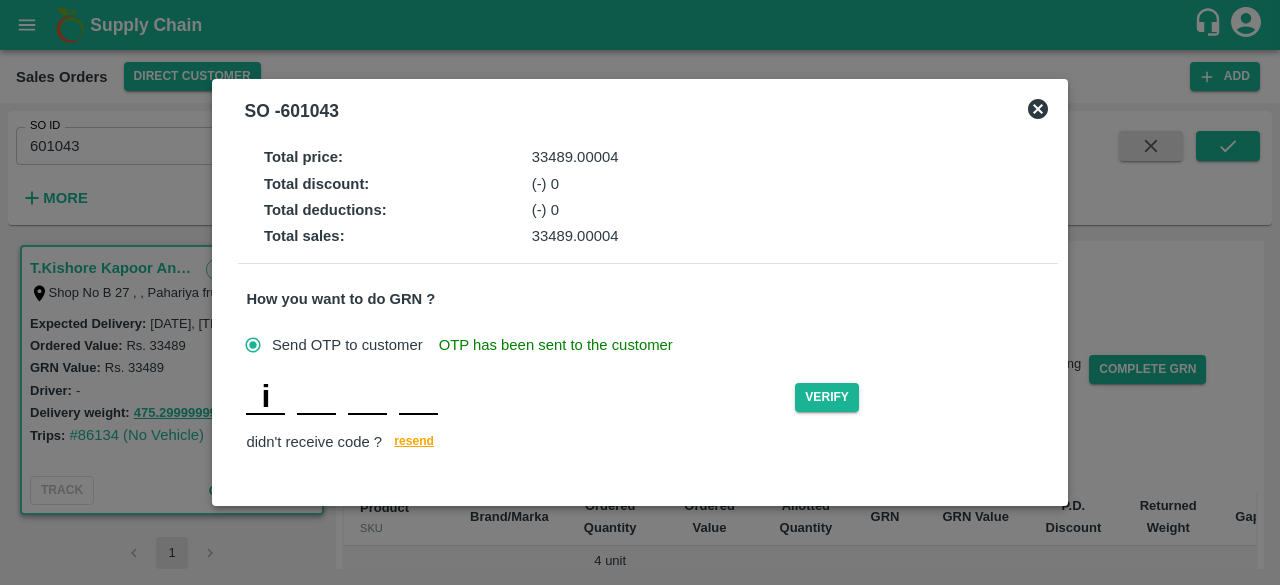 type on "k" 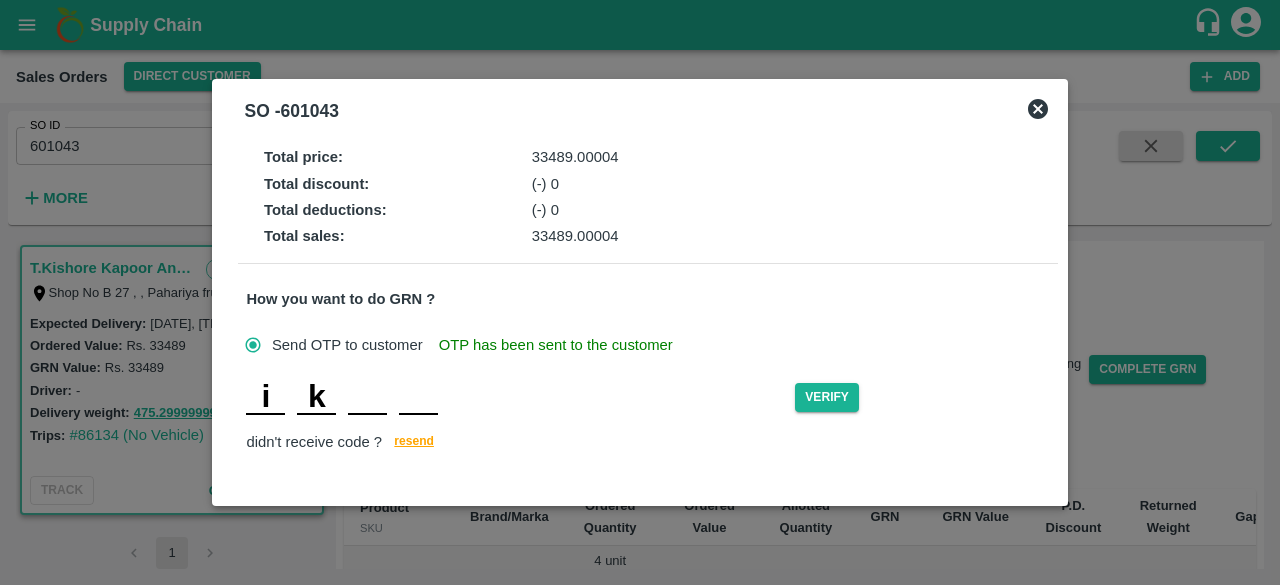 type on "w" 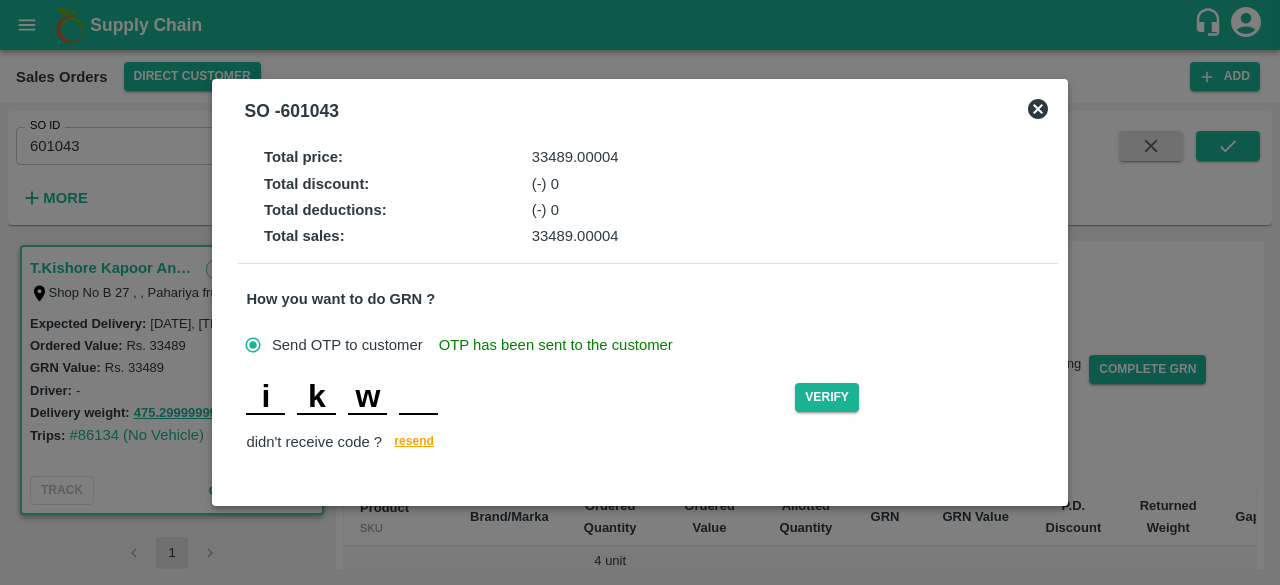 type on "l" 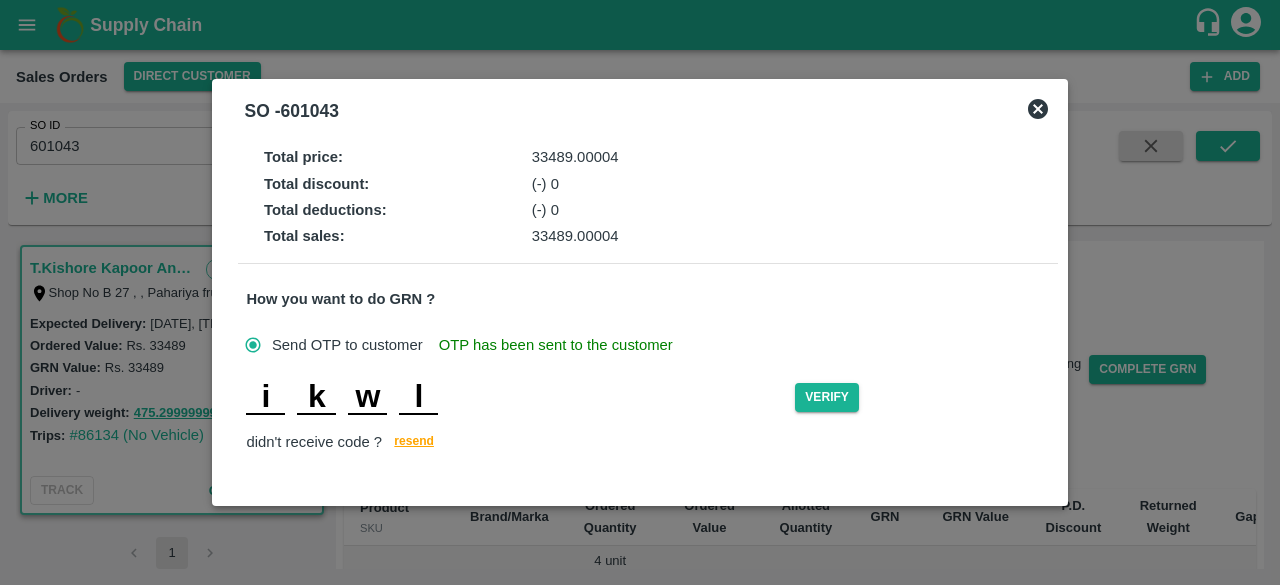 type 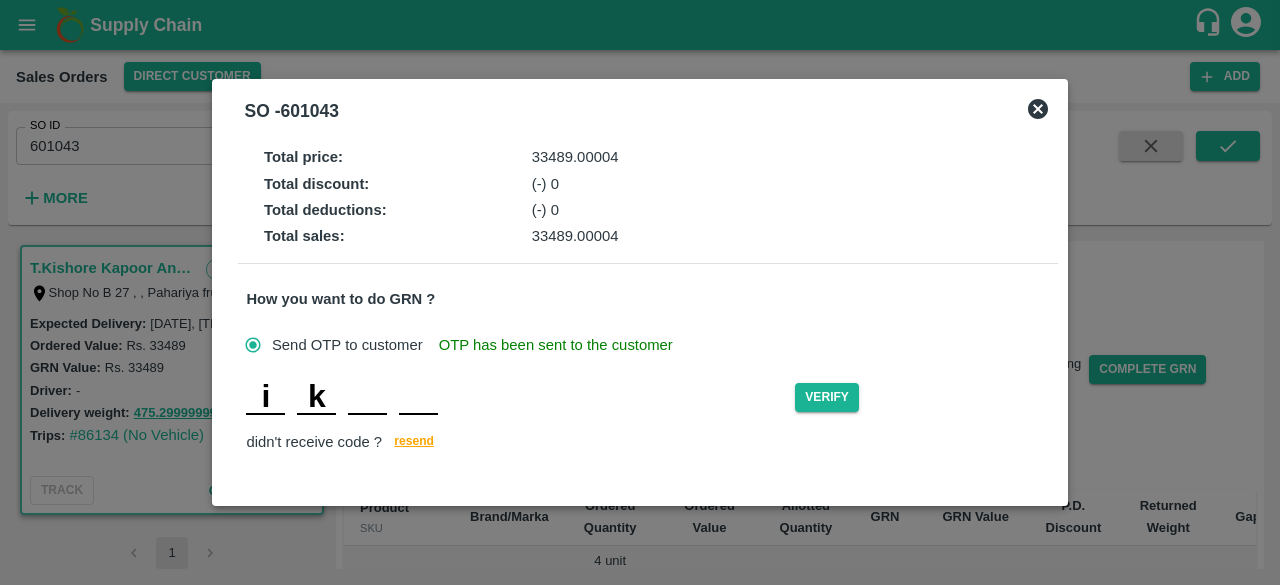 type 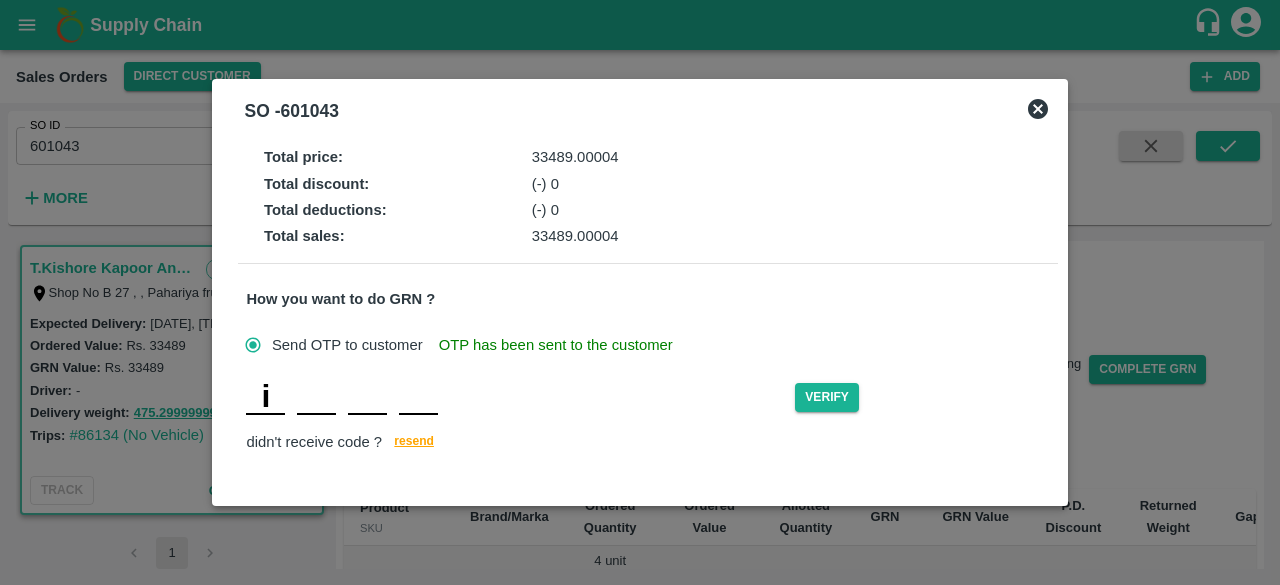 type 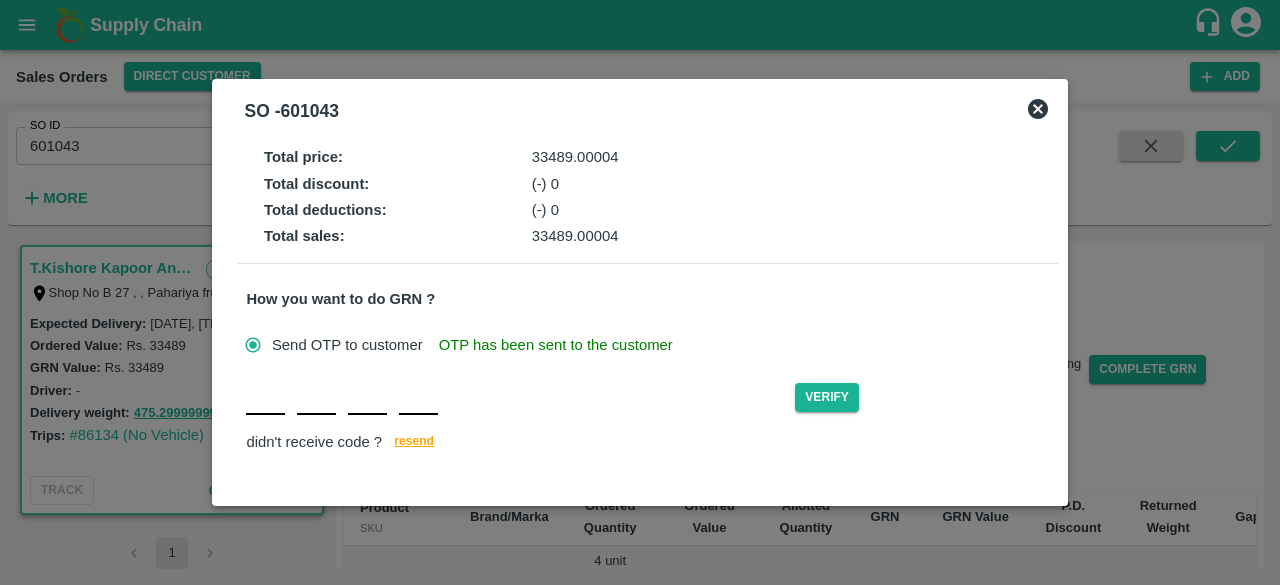 type on "I" 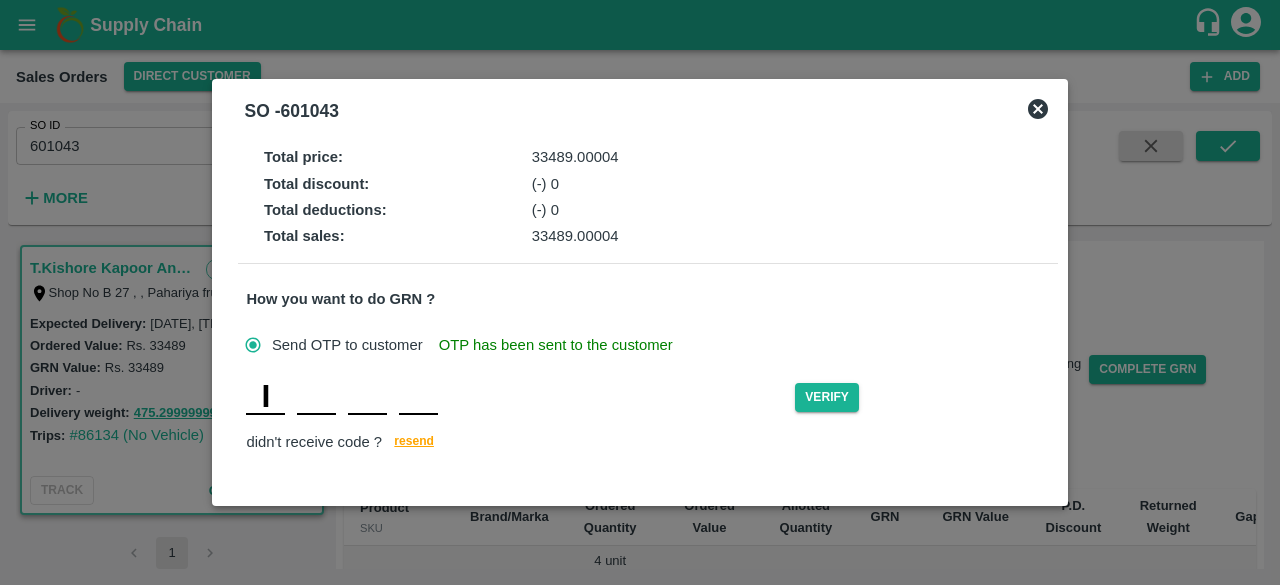 type on "K" 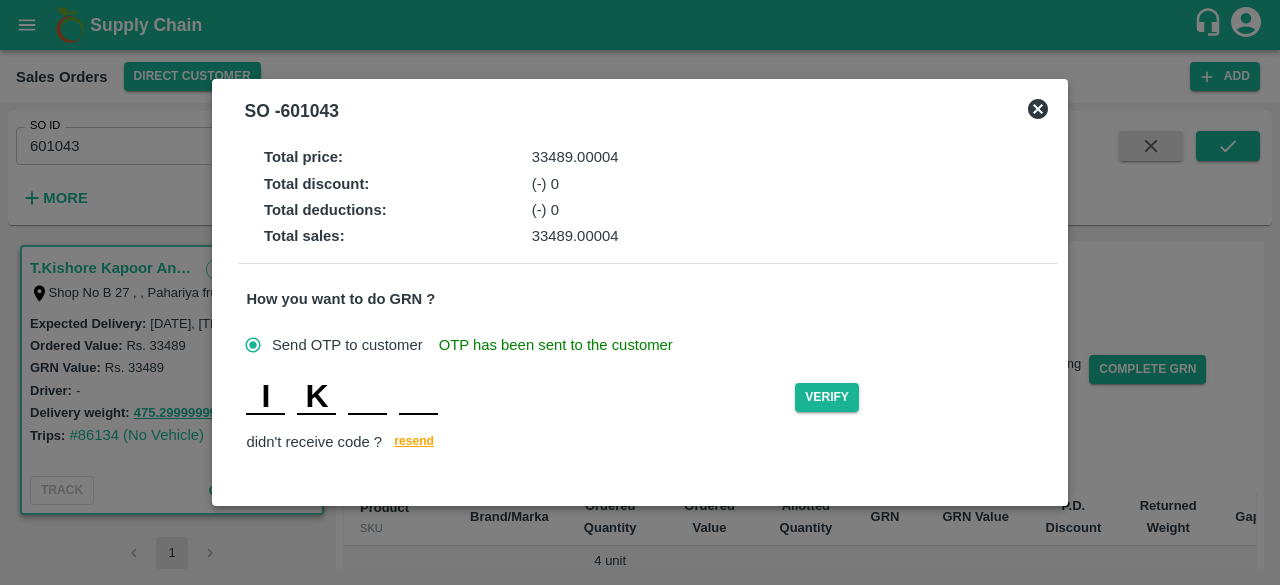 type on "W" 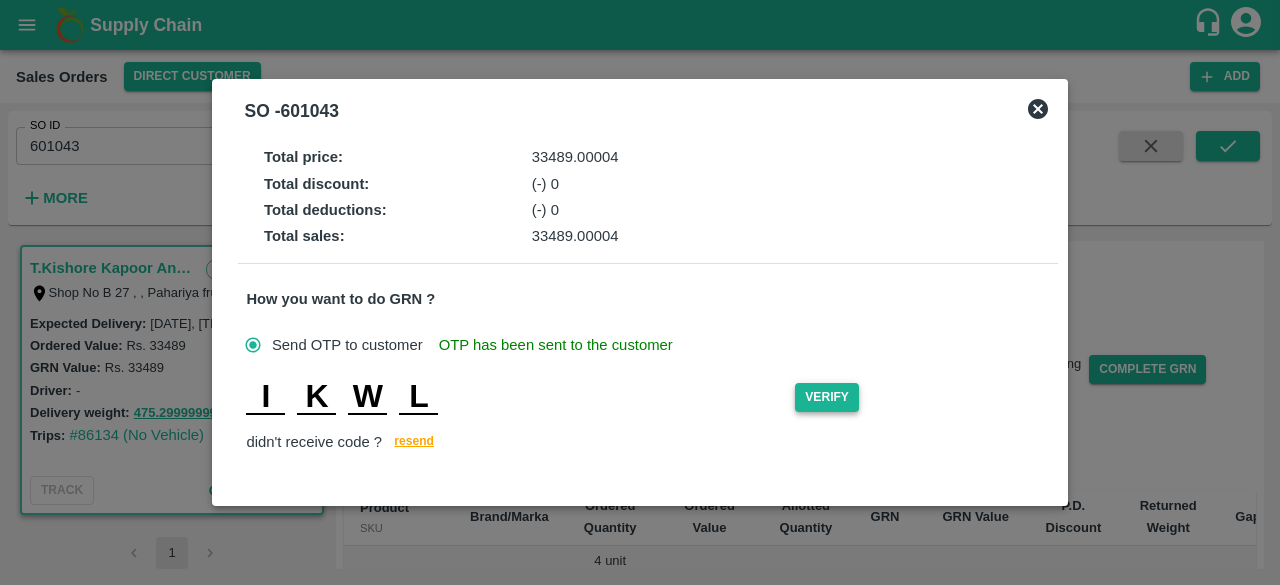 type on "L" 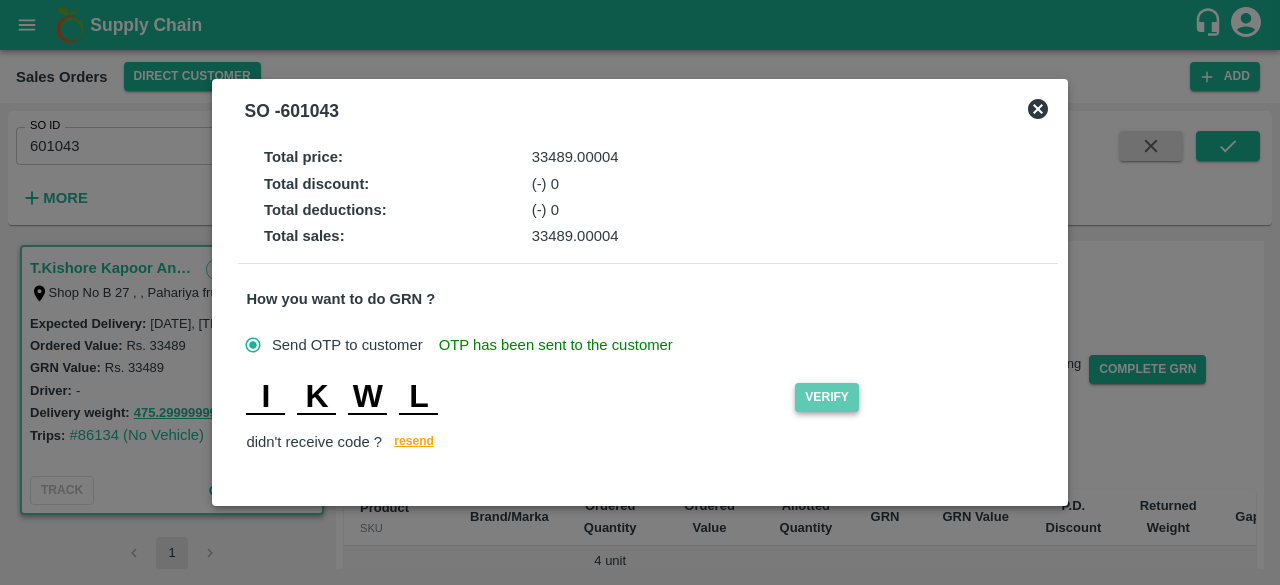 click on "Verify" at bounding box center (827, 397) 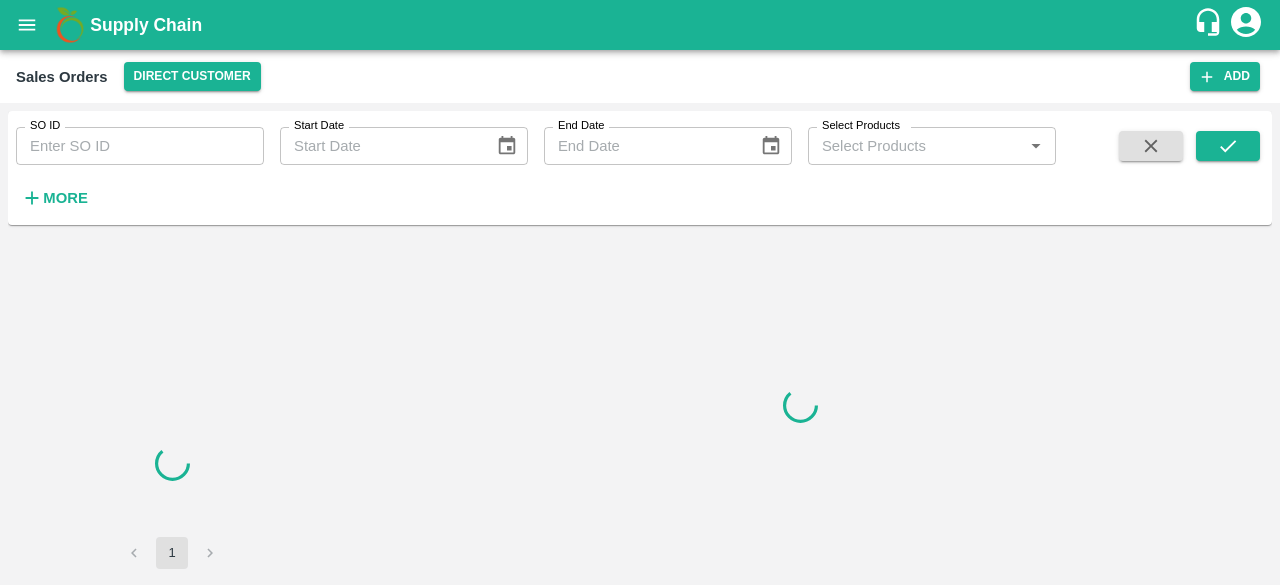 scroll, scrollTop: 0, scrollLeft: 0, axis: both 